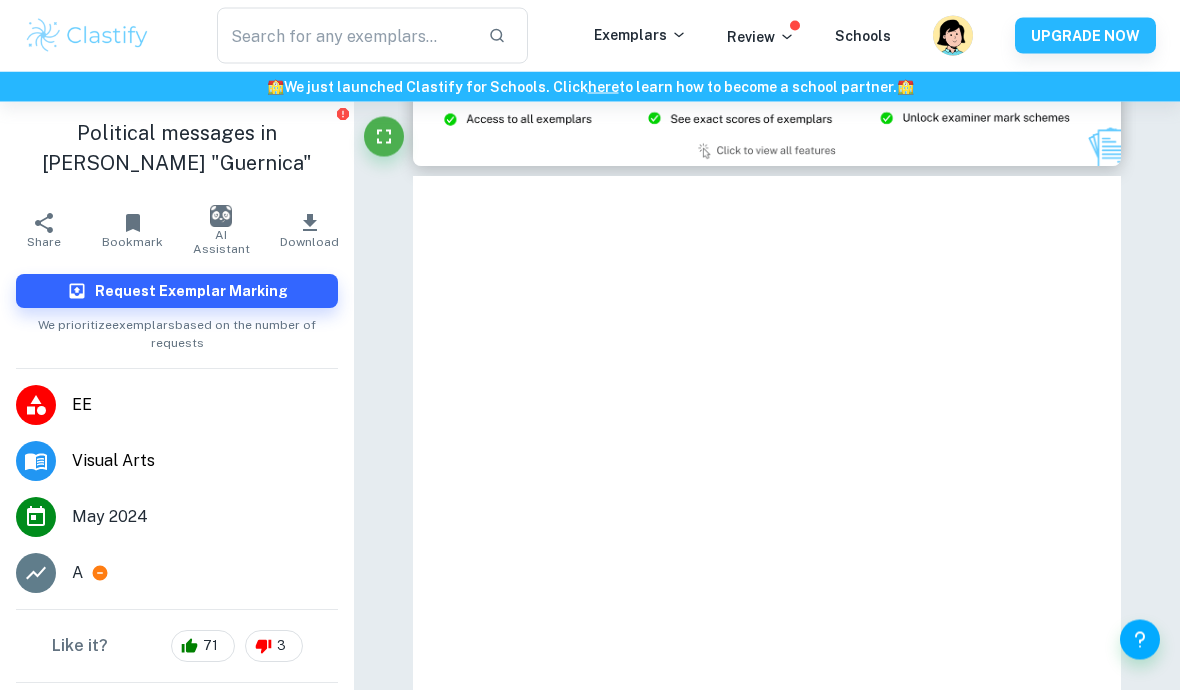 scroll, scrollTop: 2198, scrollLeft: 0, axis: vertical 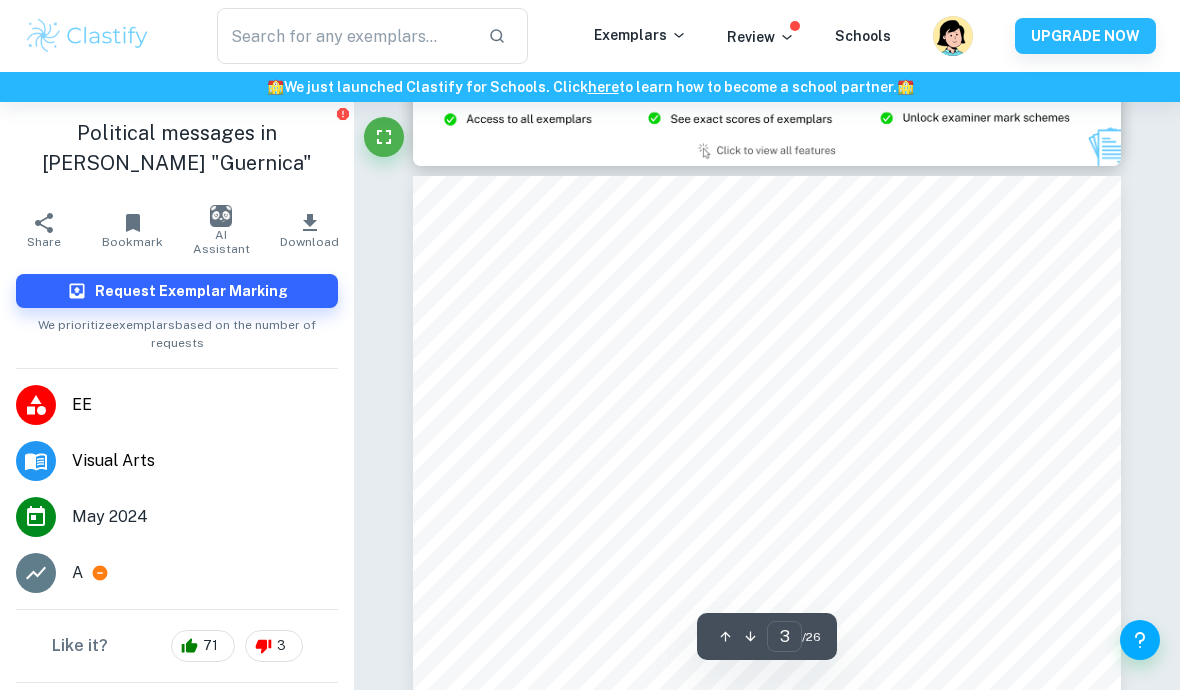 type on "2" 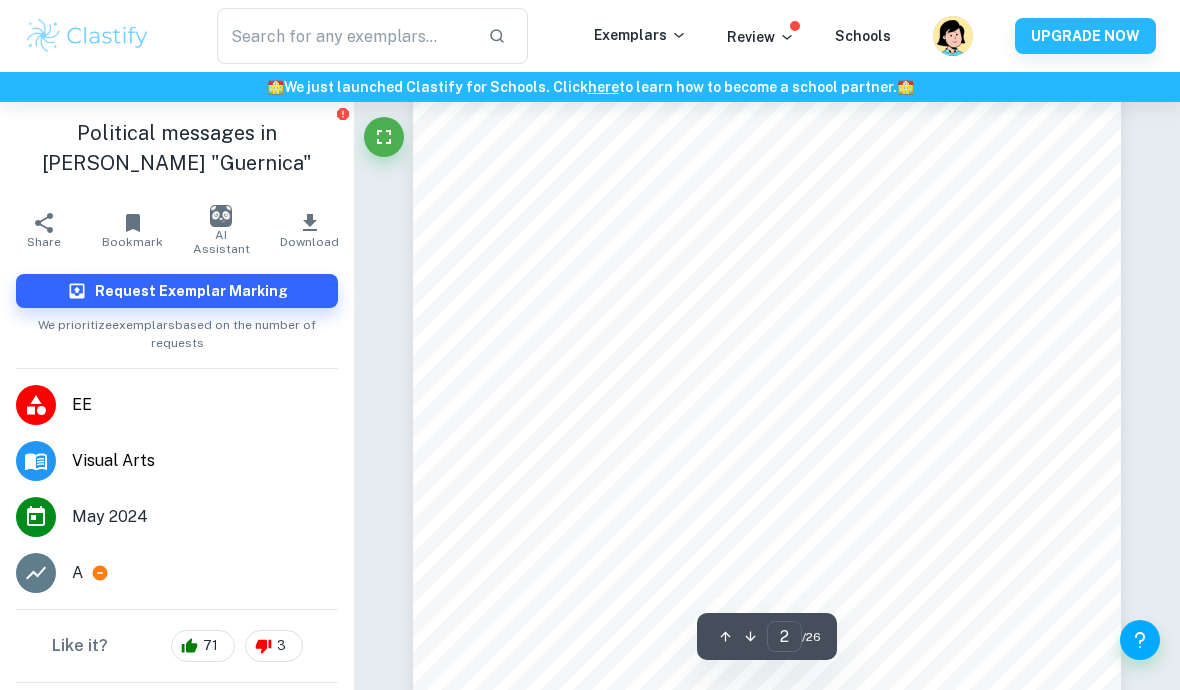 scroll, scrollTop: 1015, scrollLeft: 0, axis: vertical 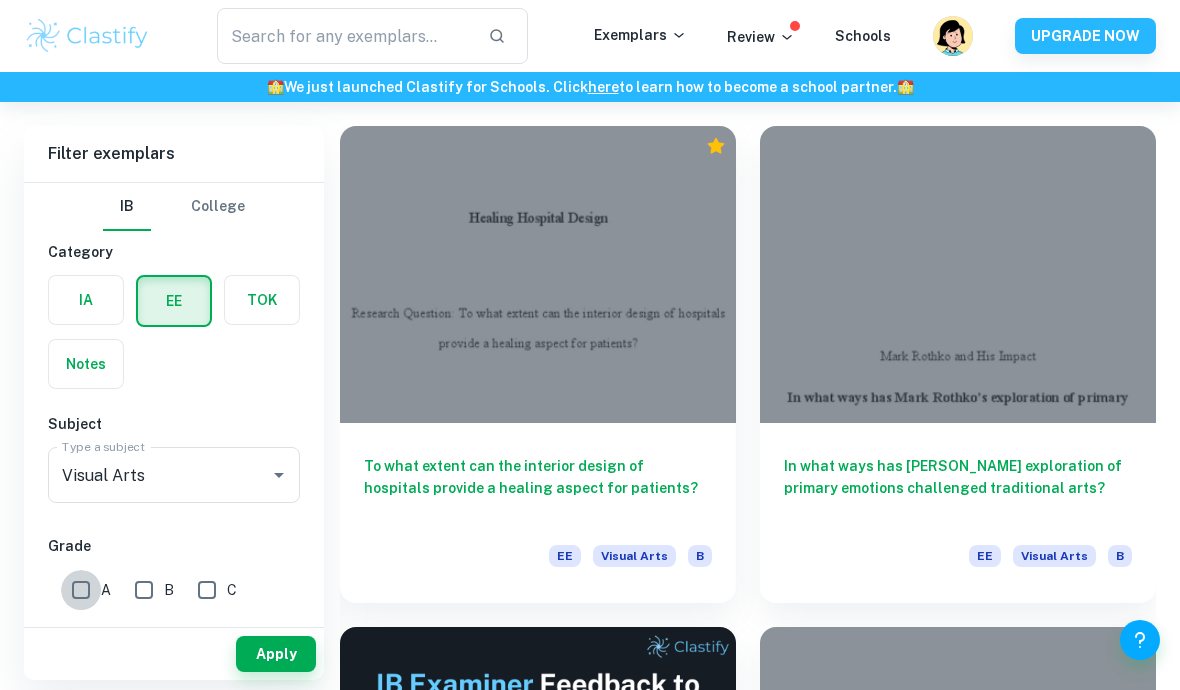 click on "A" at bounding box center [81, 590] 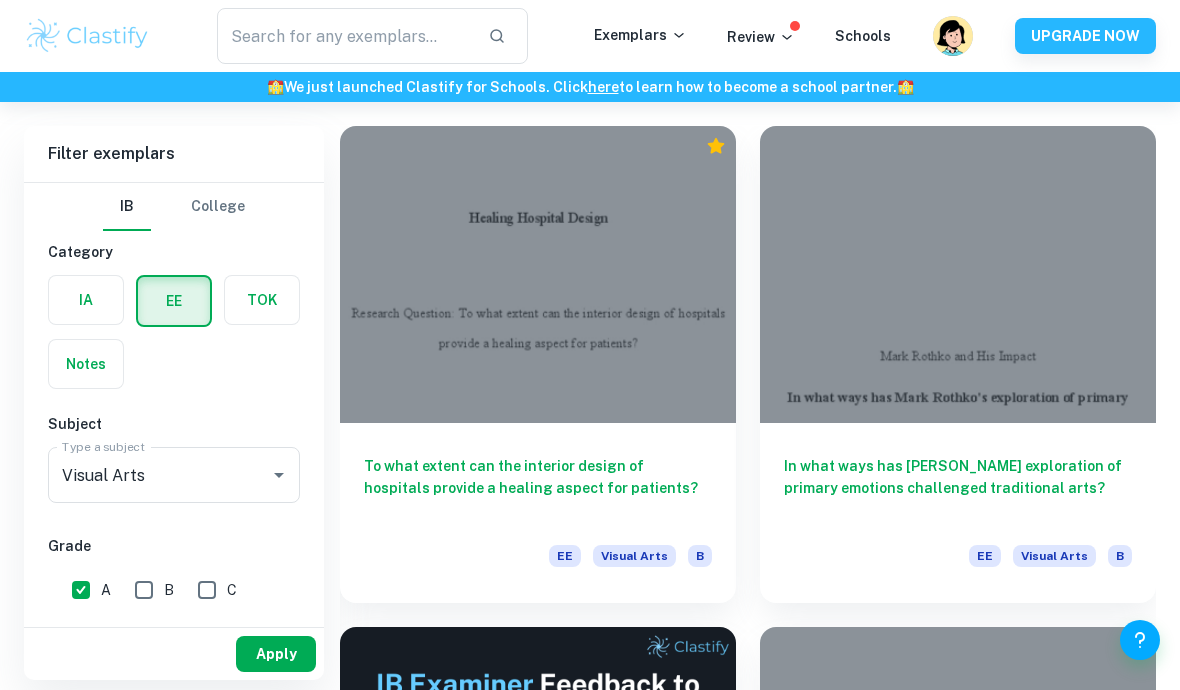 click on "Apply" at bounding box center (276, 654) 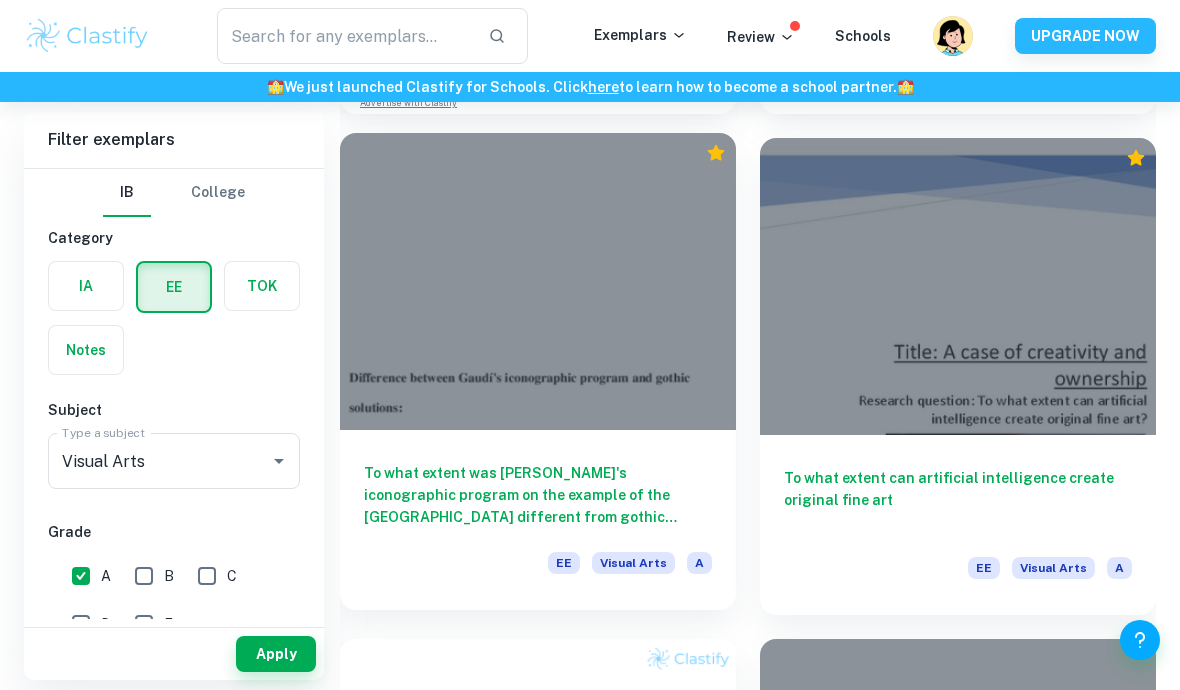 scroll, scrollTop: 1122, scrollLeft: 0, axis: vertical 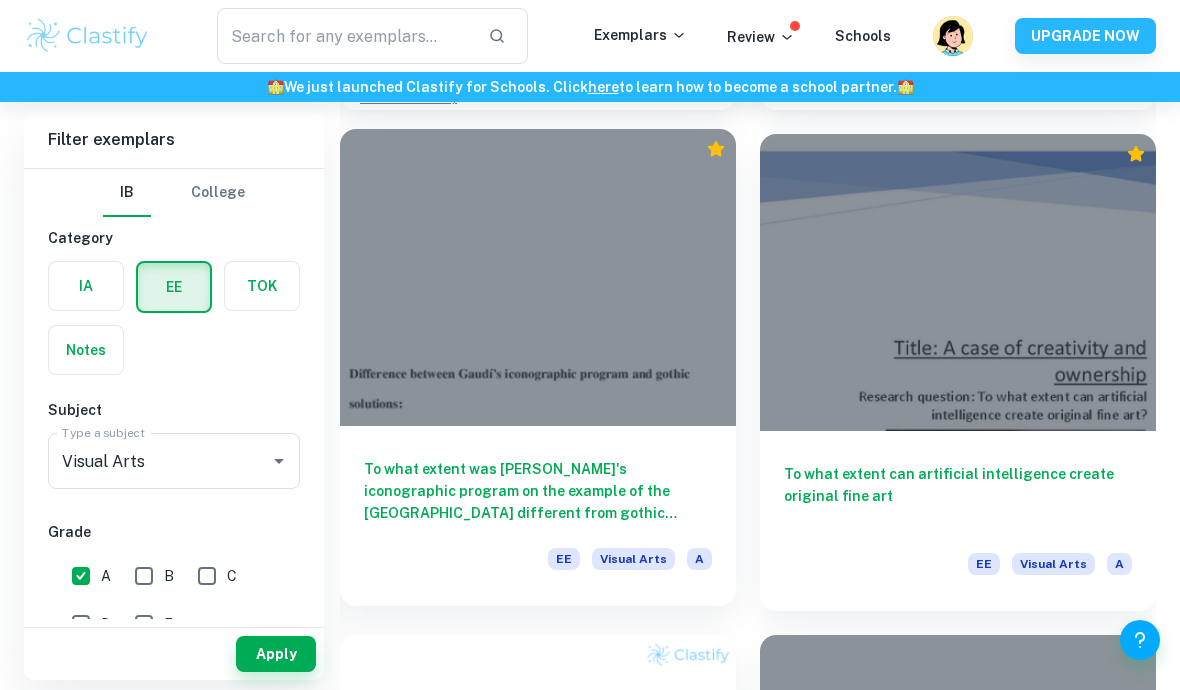 click at bounding box center (538, 277) 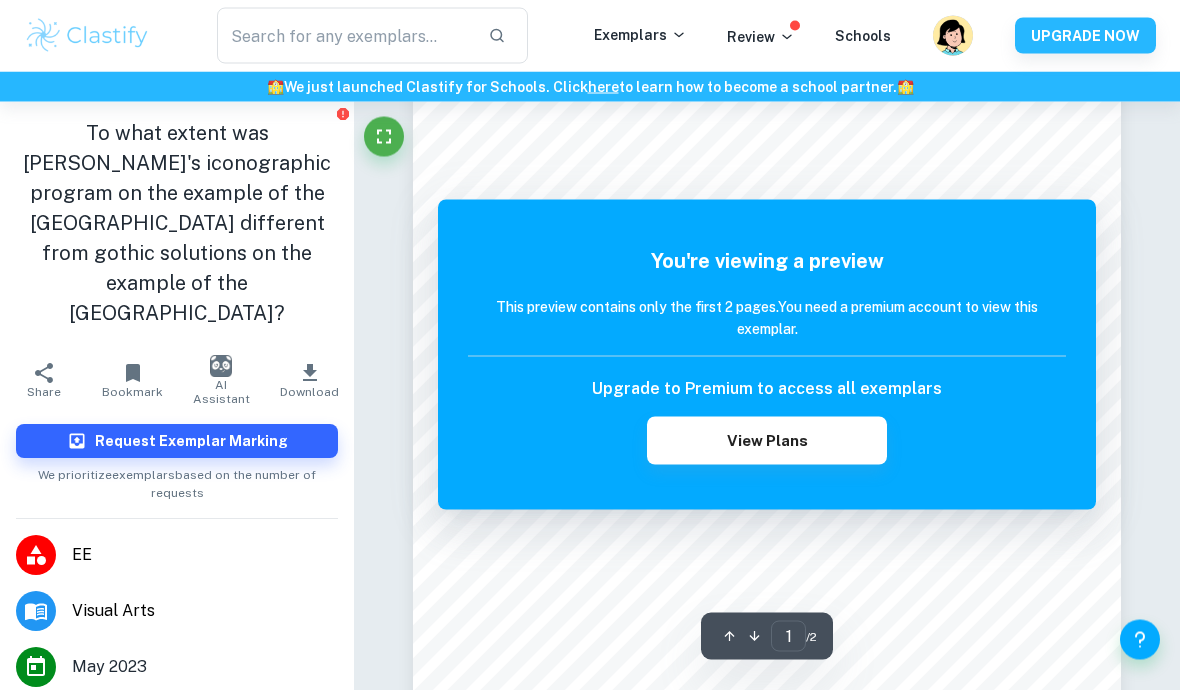 scroll, scrollTop: 0, scrollLeft: 0, axis: both 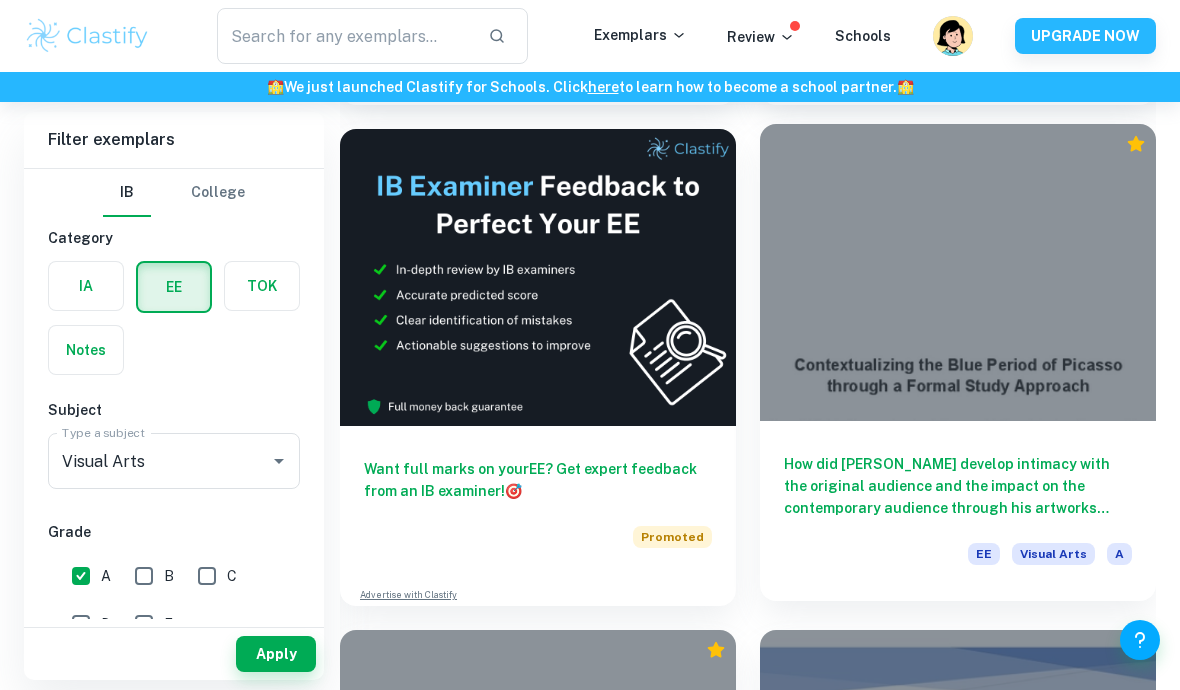 click at bounding box center (958, 272) 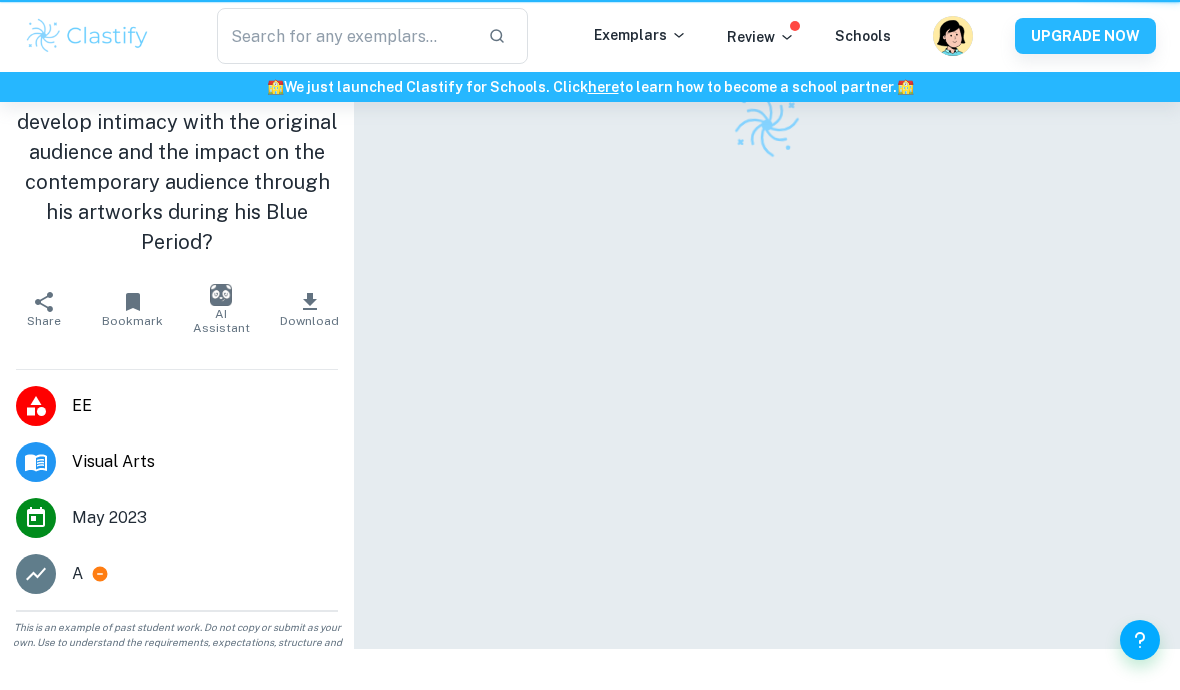 scroll, scrollTop: 0, scrollLeft: 0, axis: both 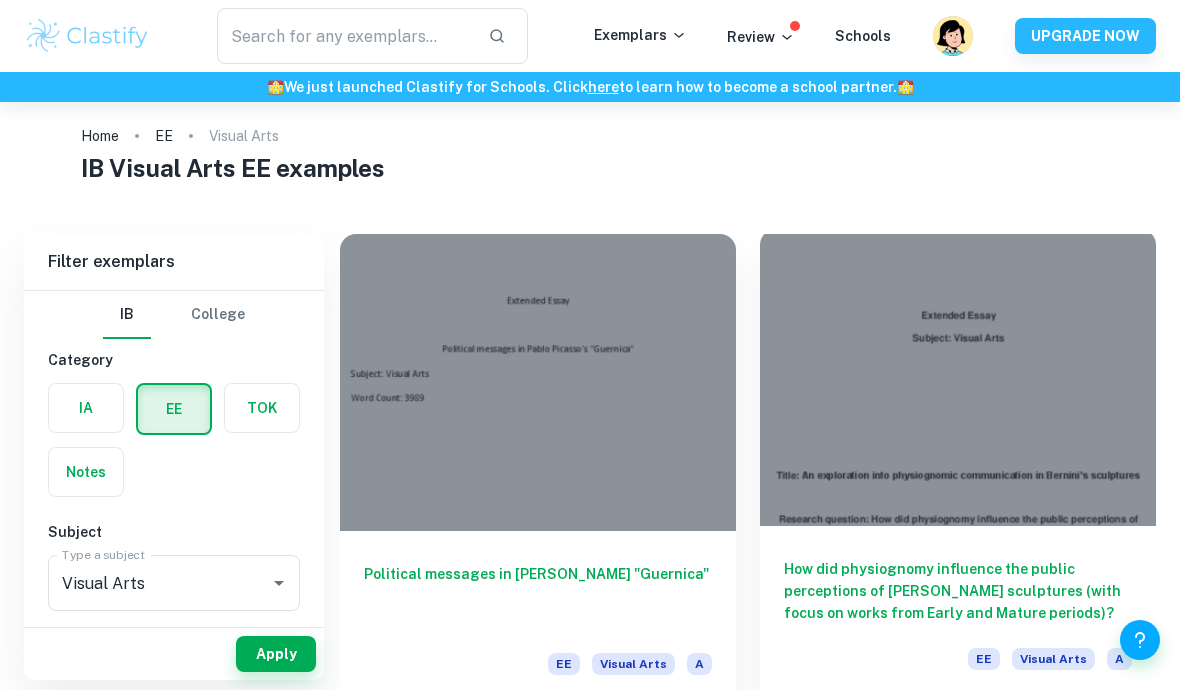 click at bounding box center (958, 377) 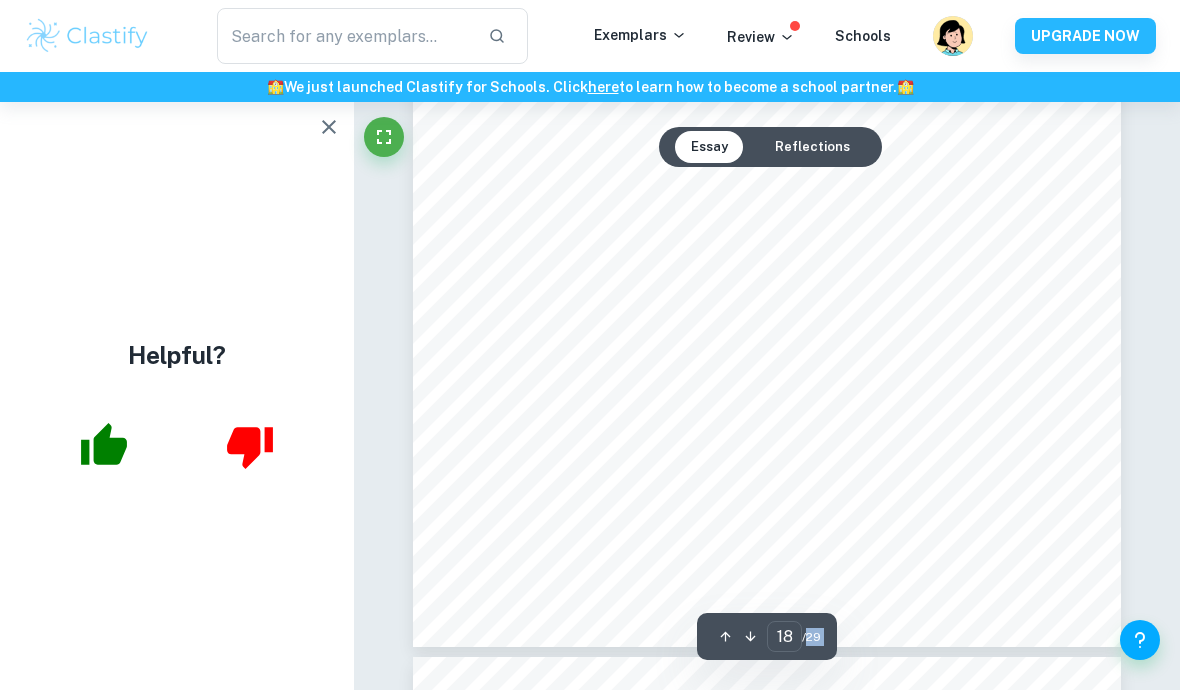 scroll, scrollTop: 16483, scrollLeft: 0, axis: vertical 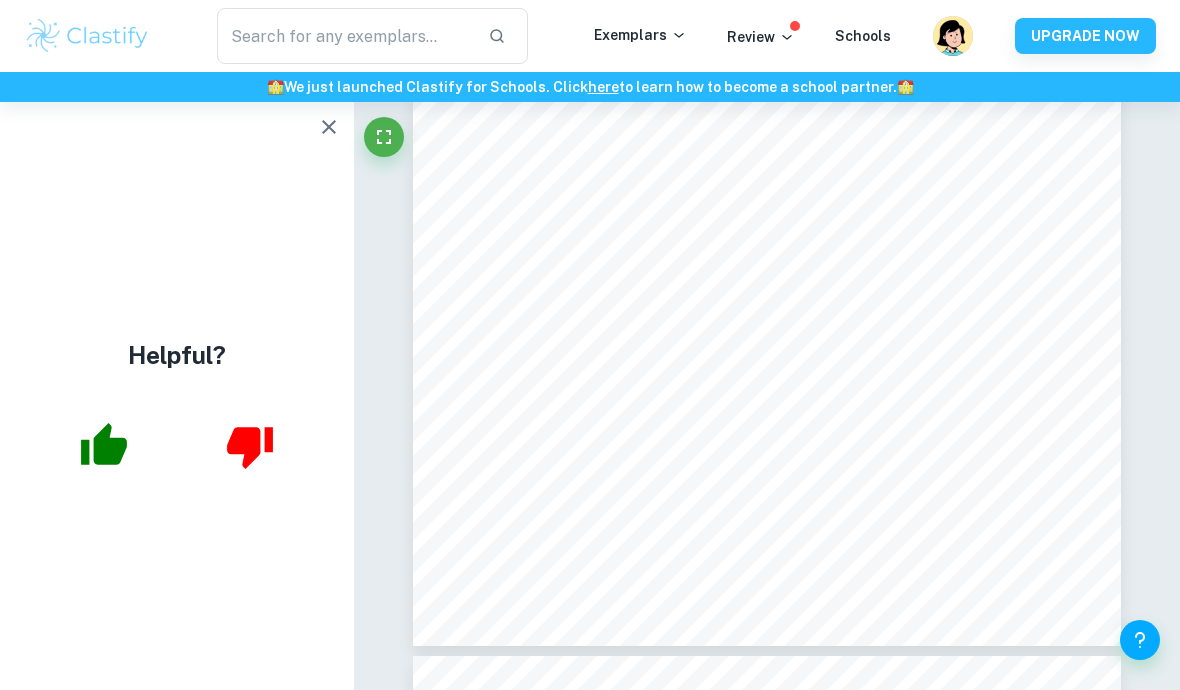 copy on "29" 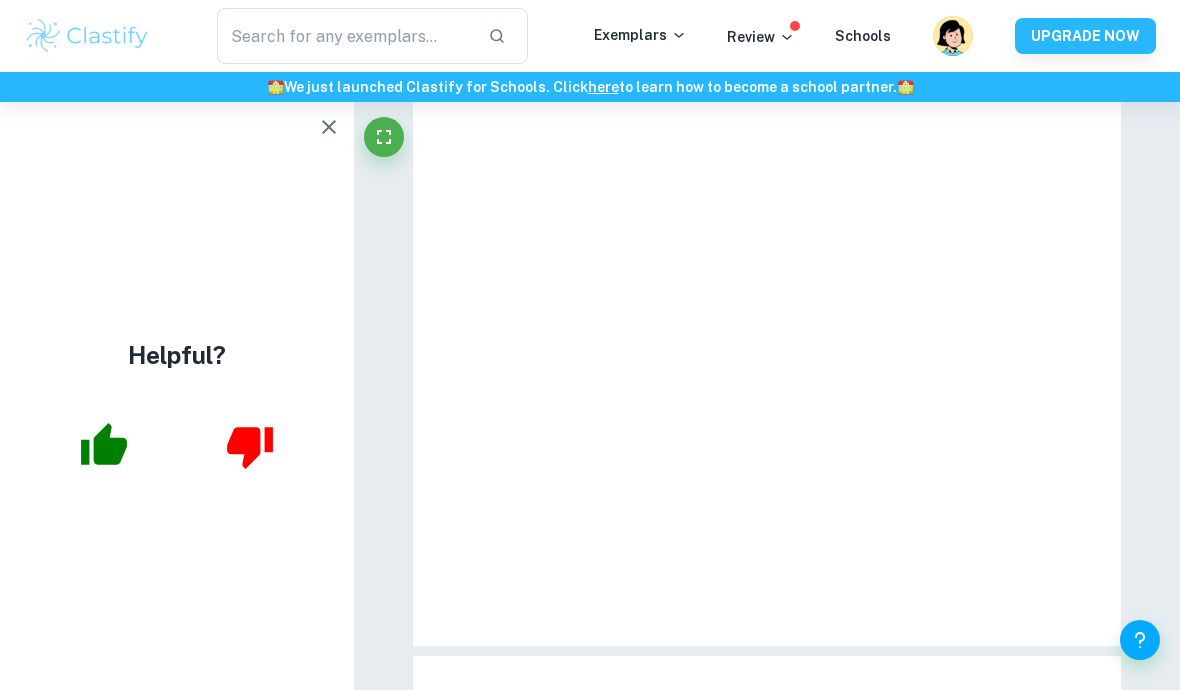 scroll, scrollTop: 16445, scrollLeft: 0, axis: vertical 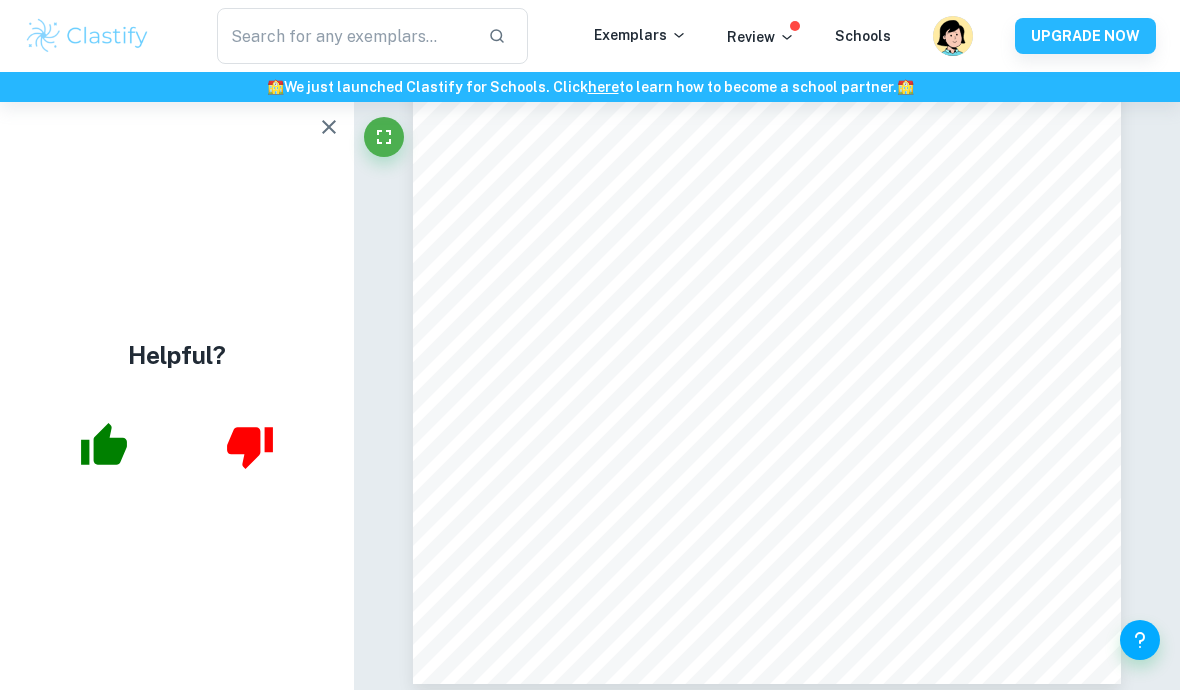 drag, startPoint x: 848, startPoint y: 2, endPoint x: 1162, endPoint y: 266, distance: 410.23407 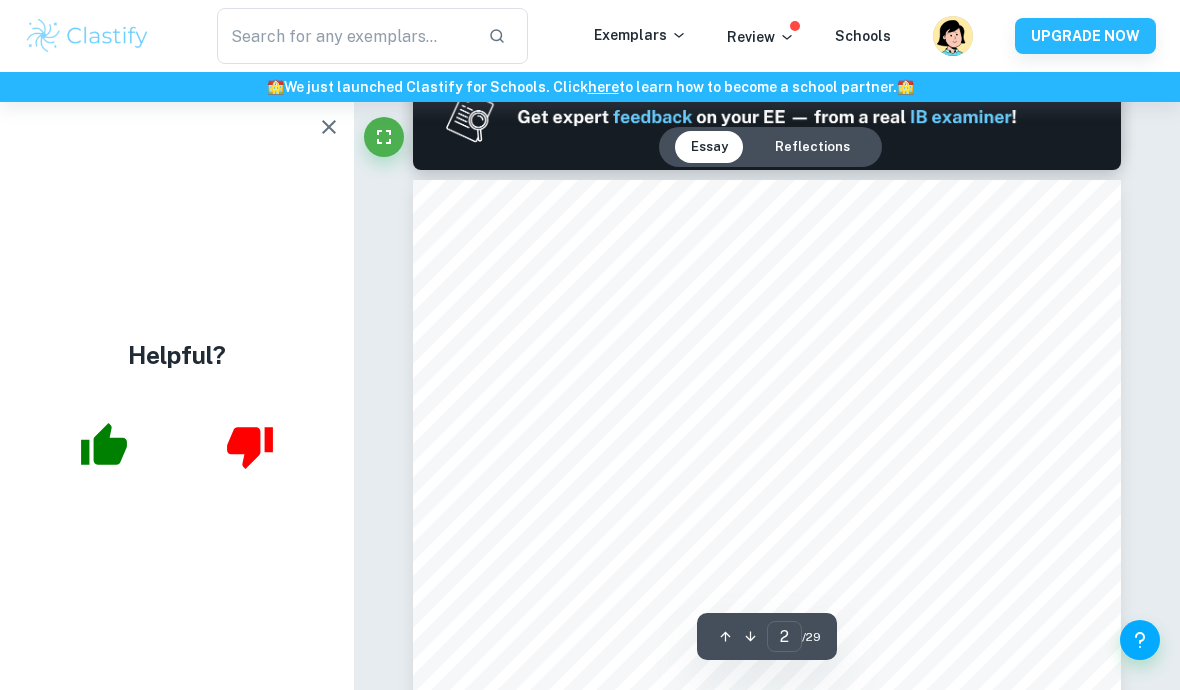 type on "1" 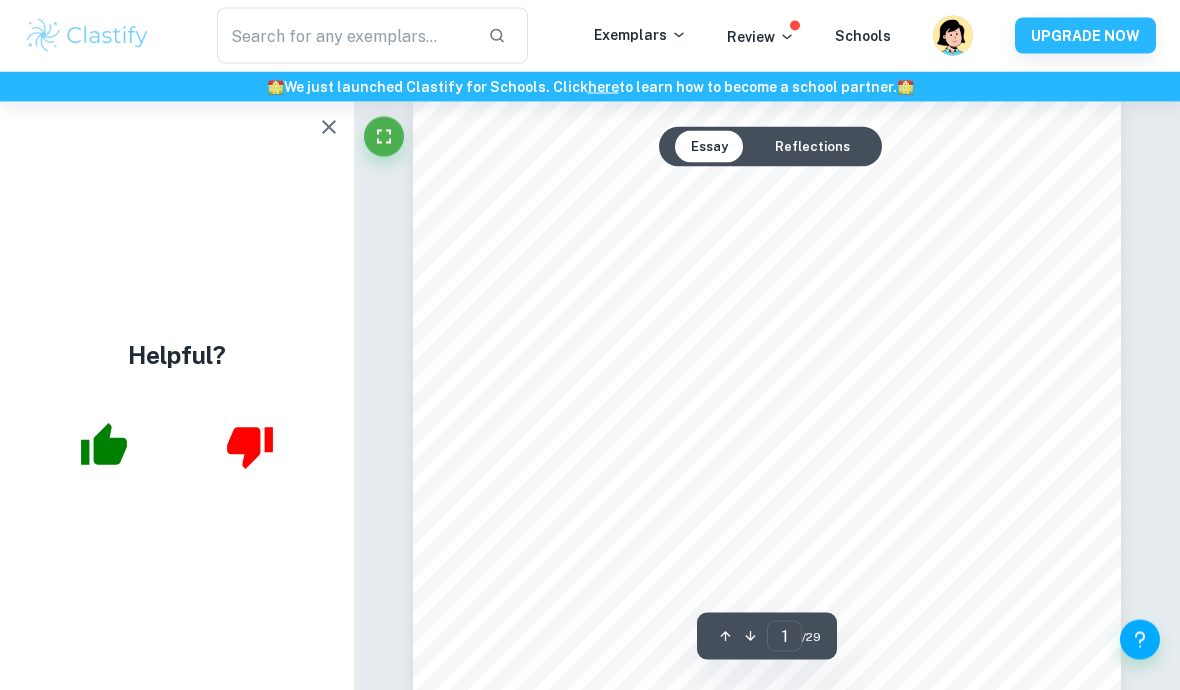 scroll, scrollTop: 4, scrollLeft: 0, axis: vertical 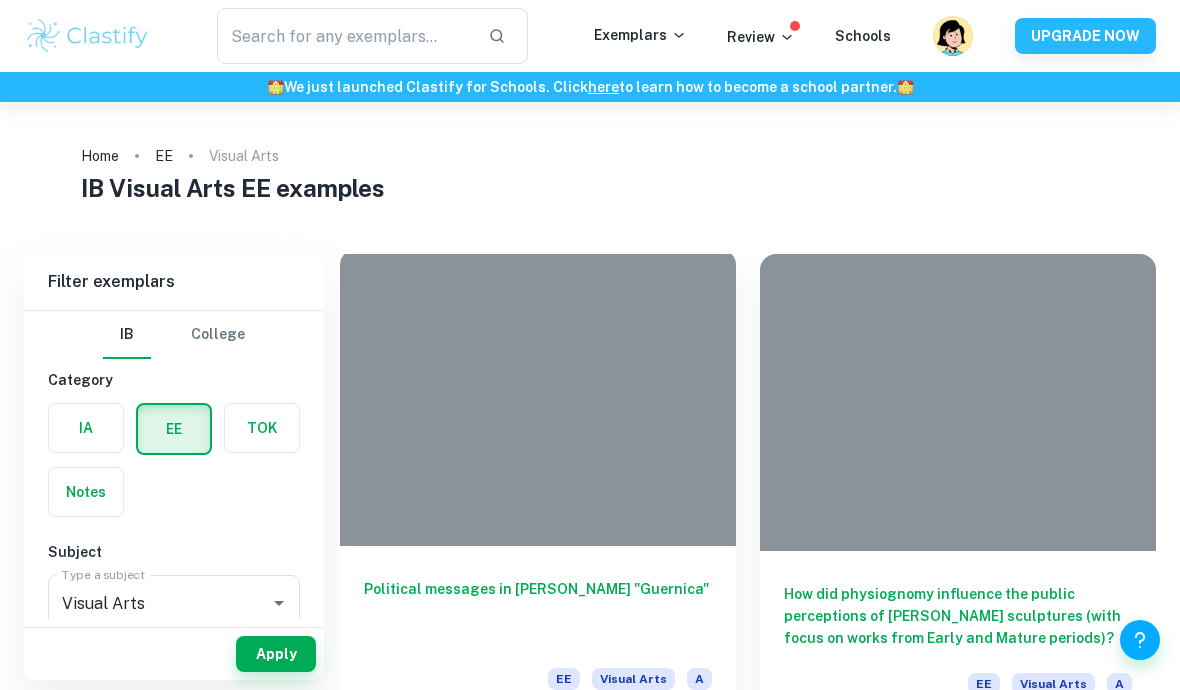 click at bounding box center [538, 397] 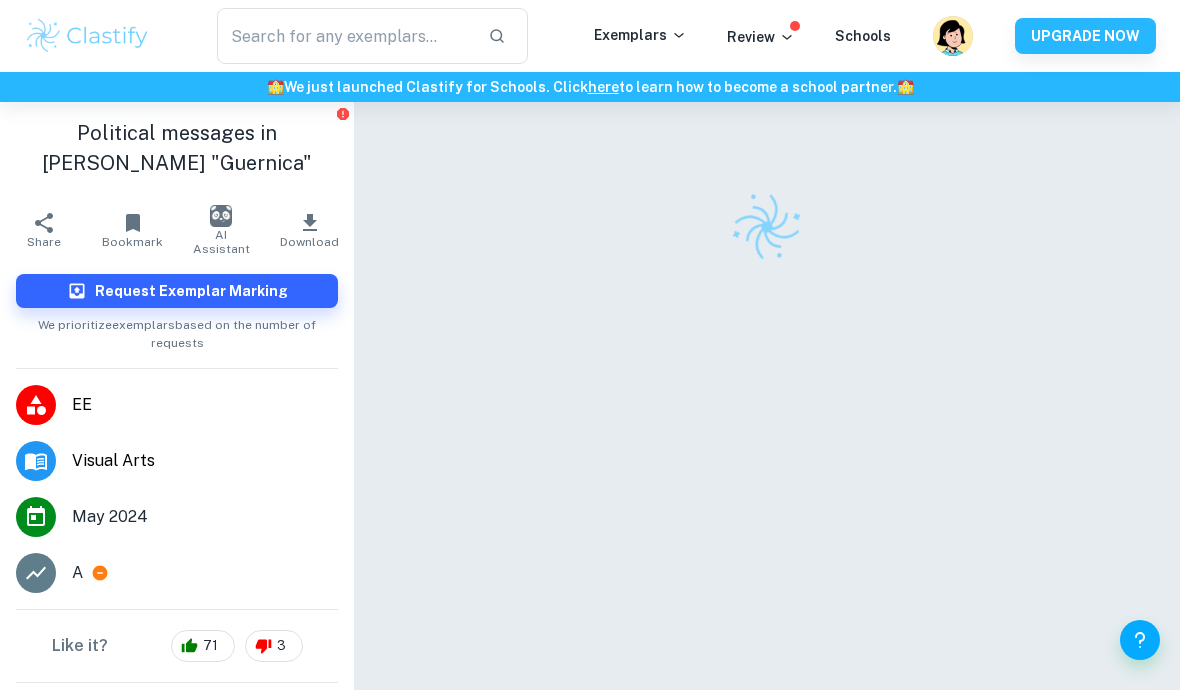 scroll, scrollTop: 0, scrollLeft: 0, axis: both 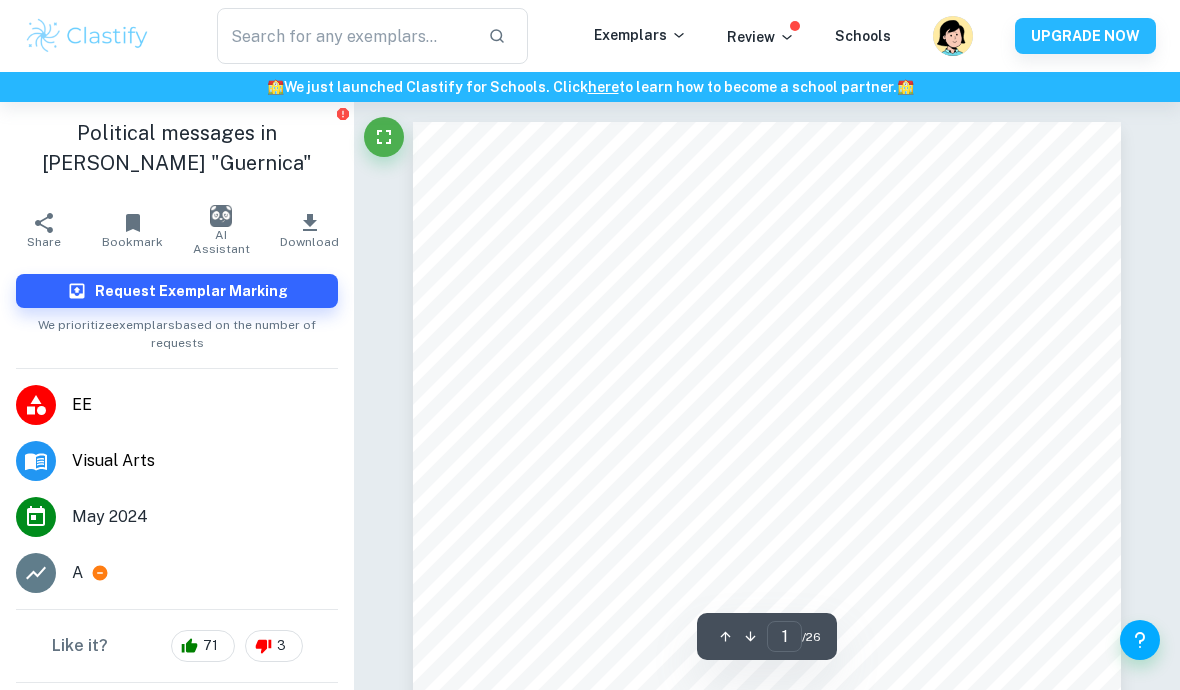 checkbox on "true" 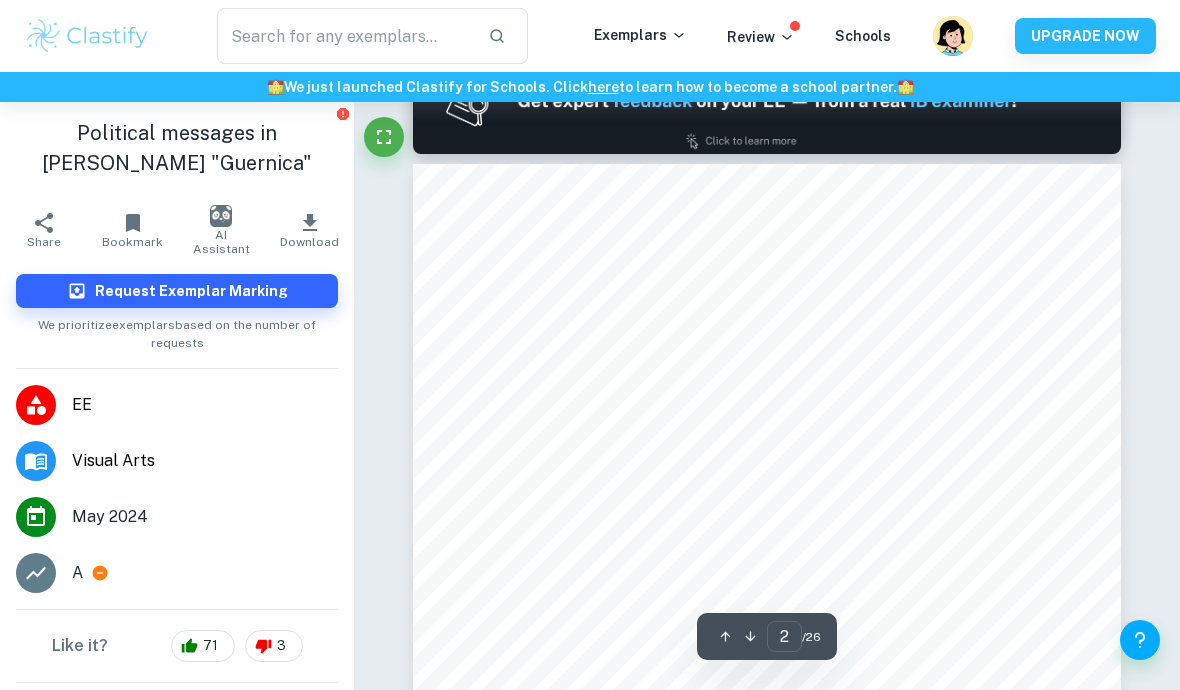scroll, scrollTop: 1169, scrollLeft: 0, axis: vertical 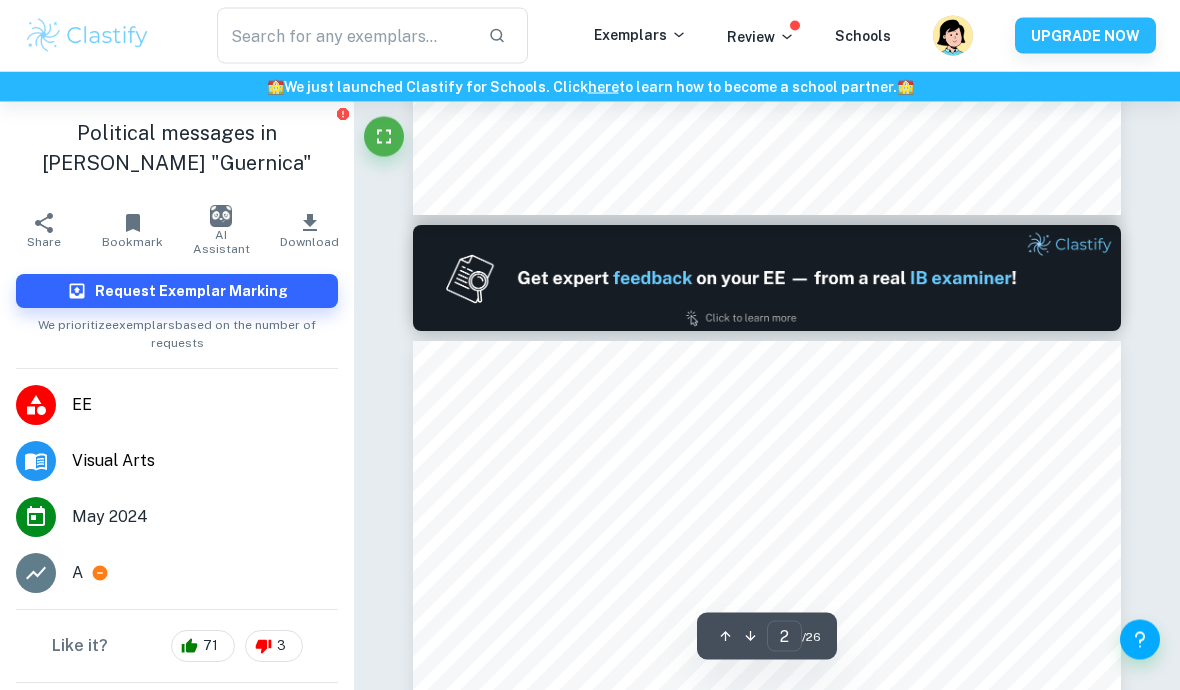 type on "1" 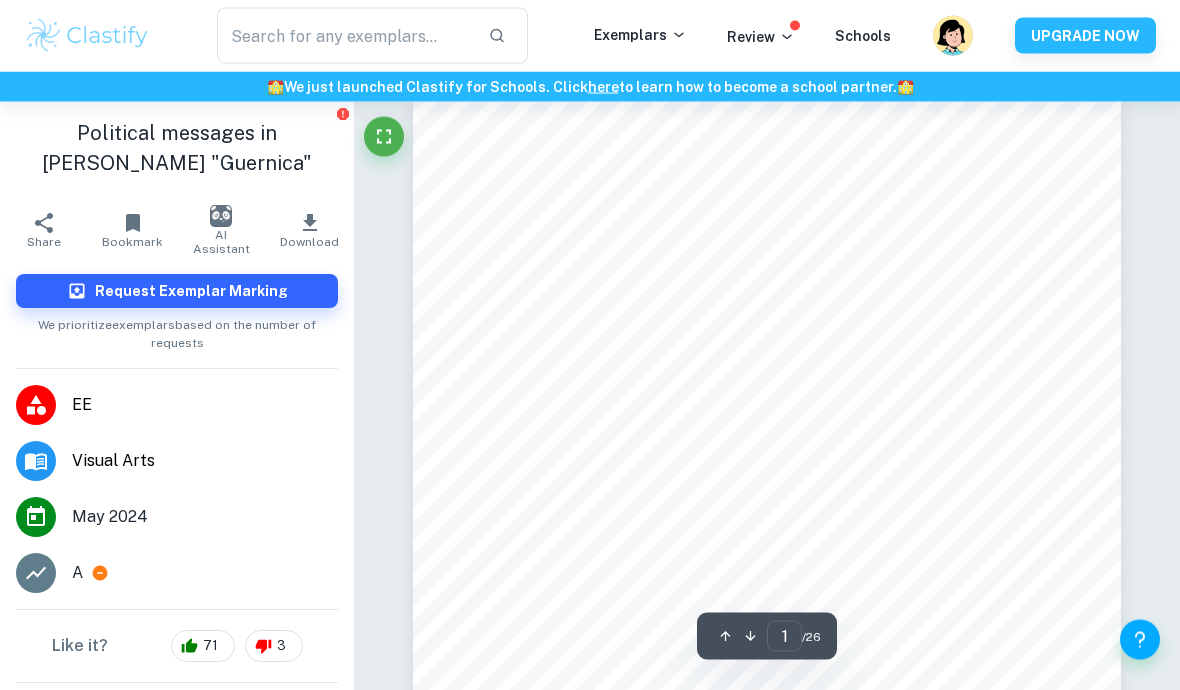 scroll, scrollTop: 29, scrollLeft: 0, axis: vertical 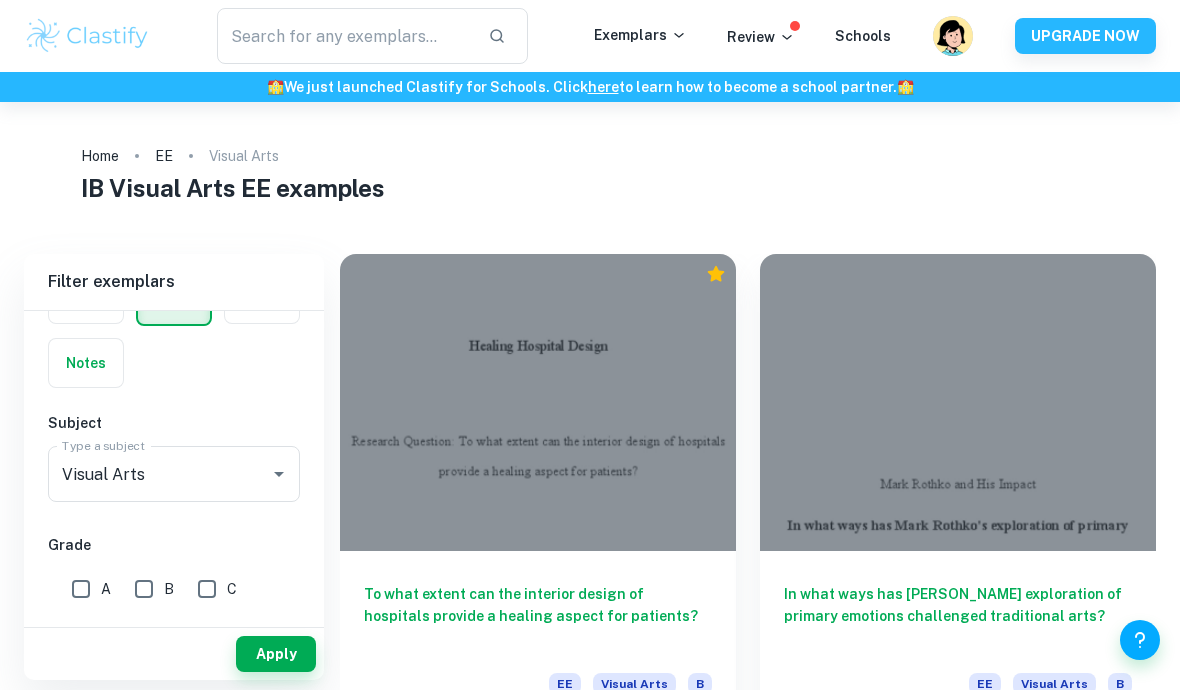 click on "A" at bounding box center (81, 589) 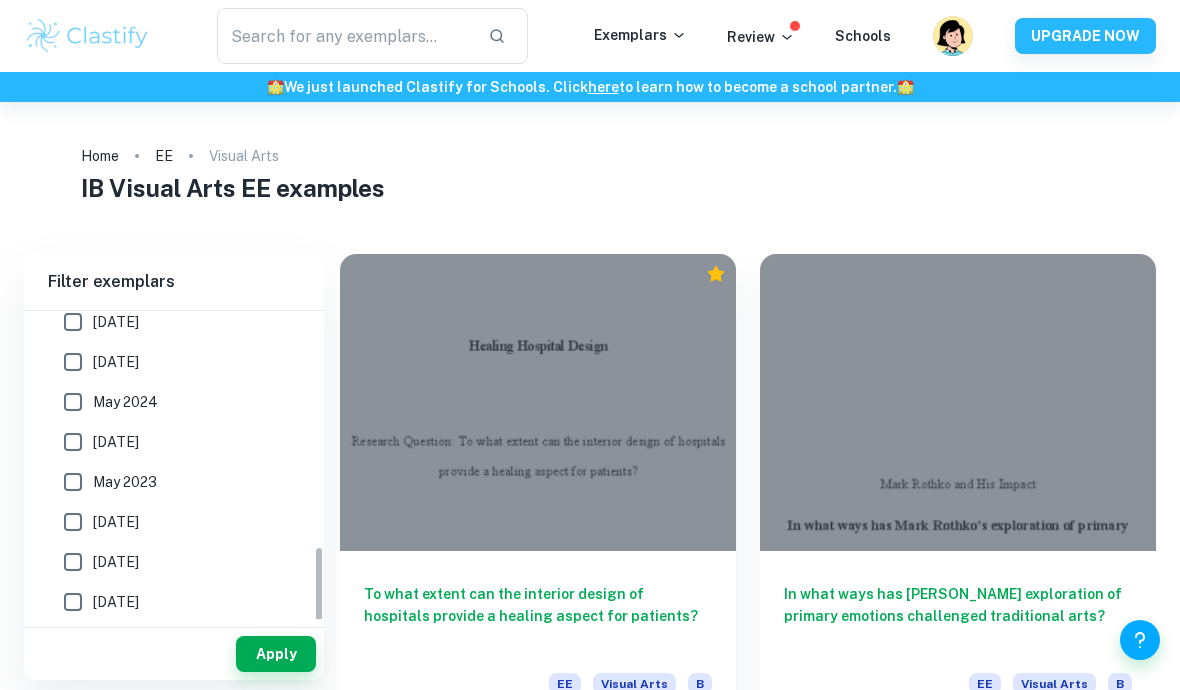scroll, scrollTop: 571, scrollLeft: 0, axis: vertical 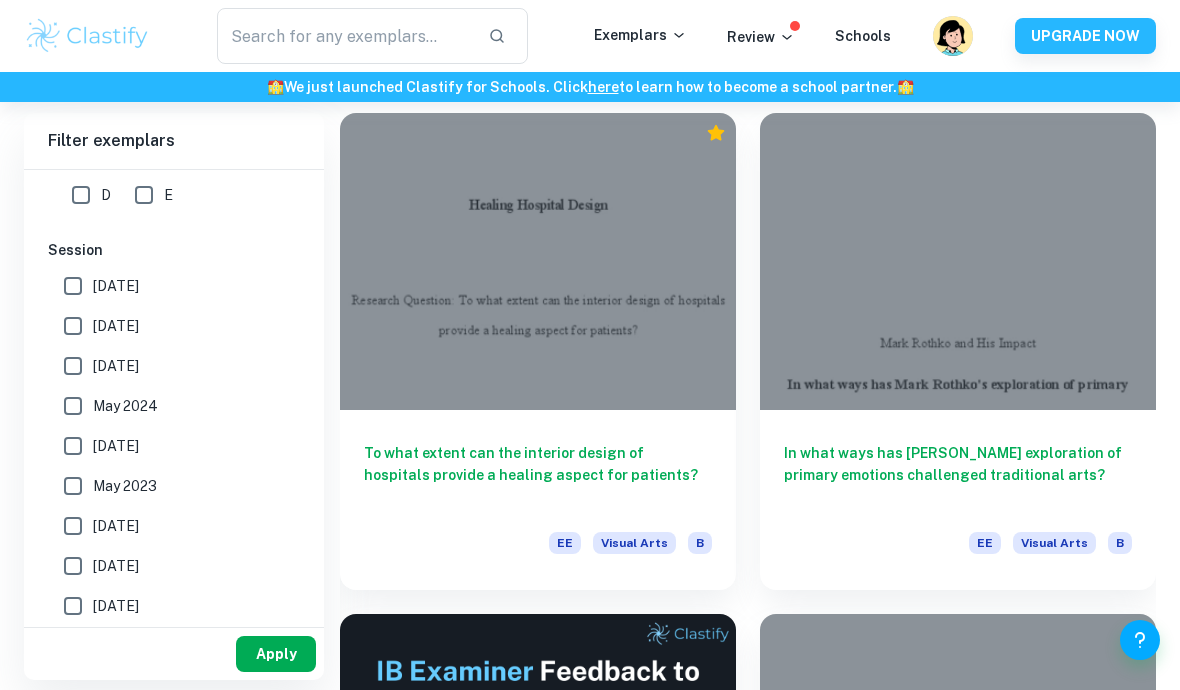 click on "Apply" at bounding box center [276, 654] 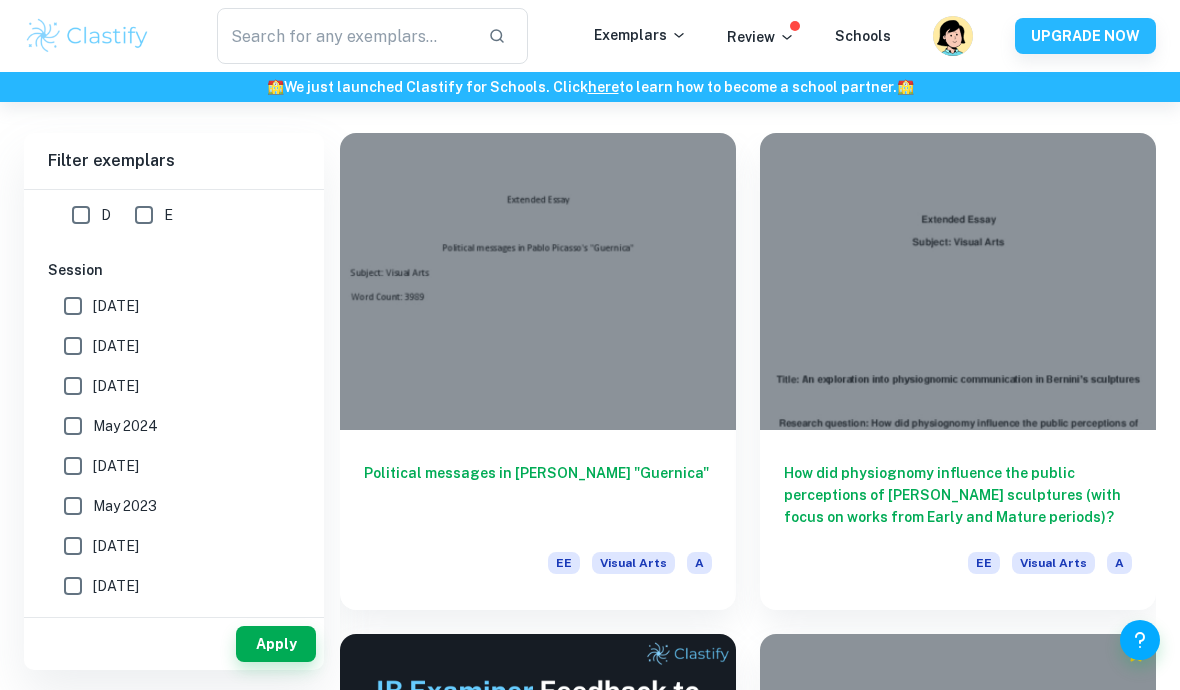 scroll, scrollTop: 111, scrollLeft: 0, axis: vertical 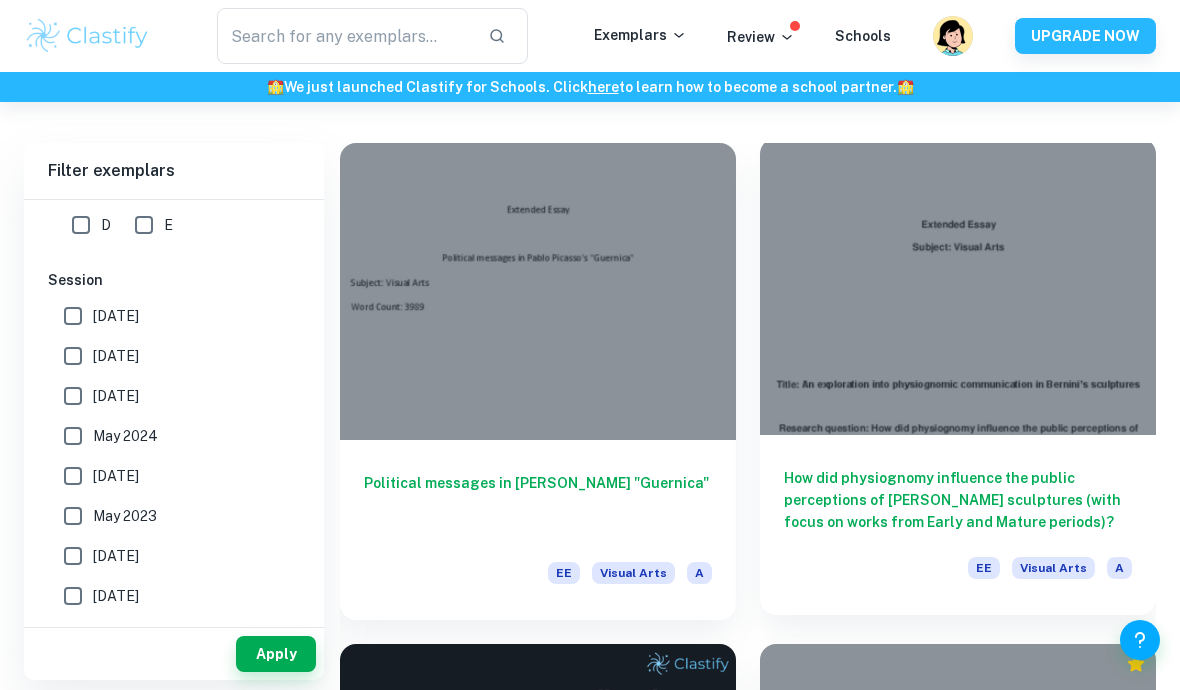 click at bounding box center (958, 286) 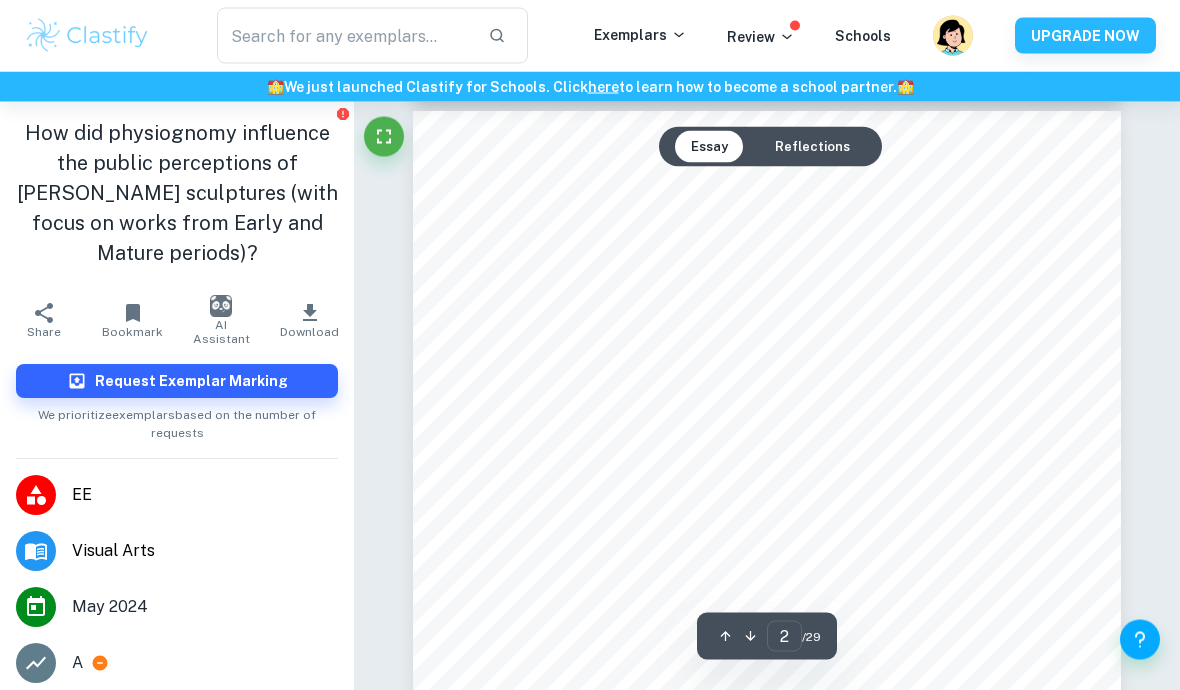 scroll, scrollTop: 1059, scrollLeft: 0, axis: vertical 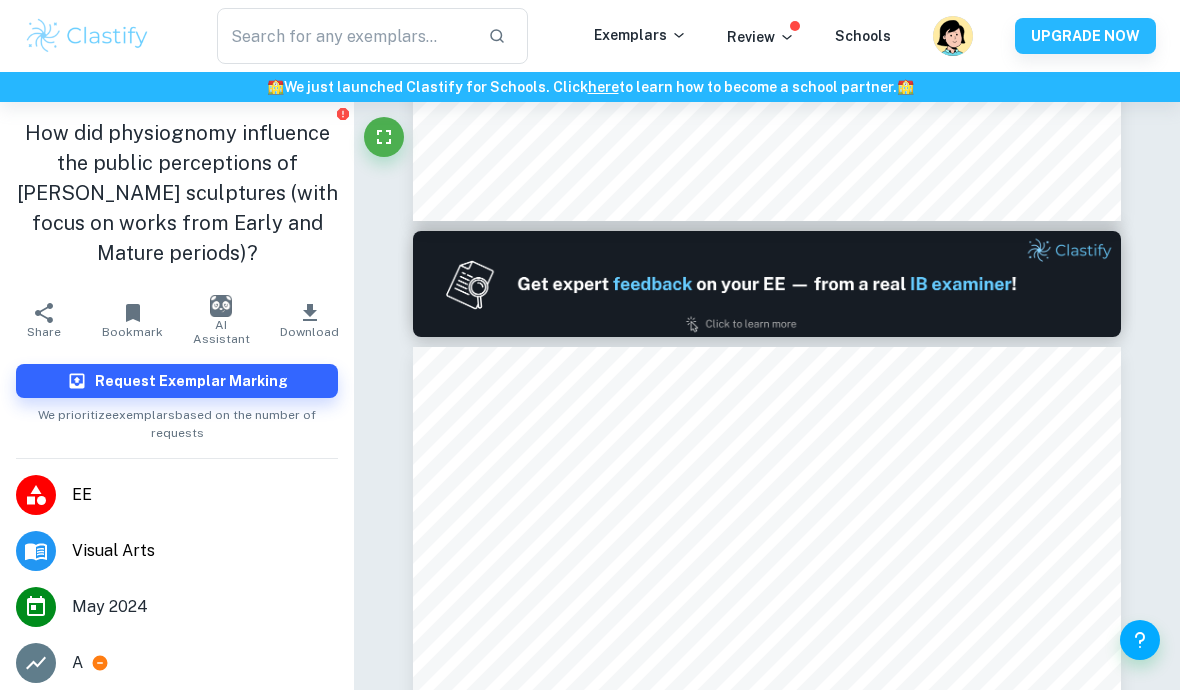 type on "1" 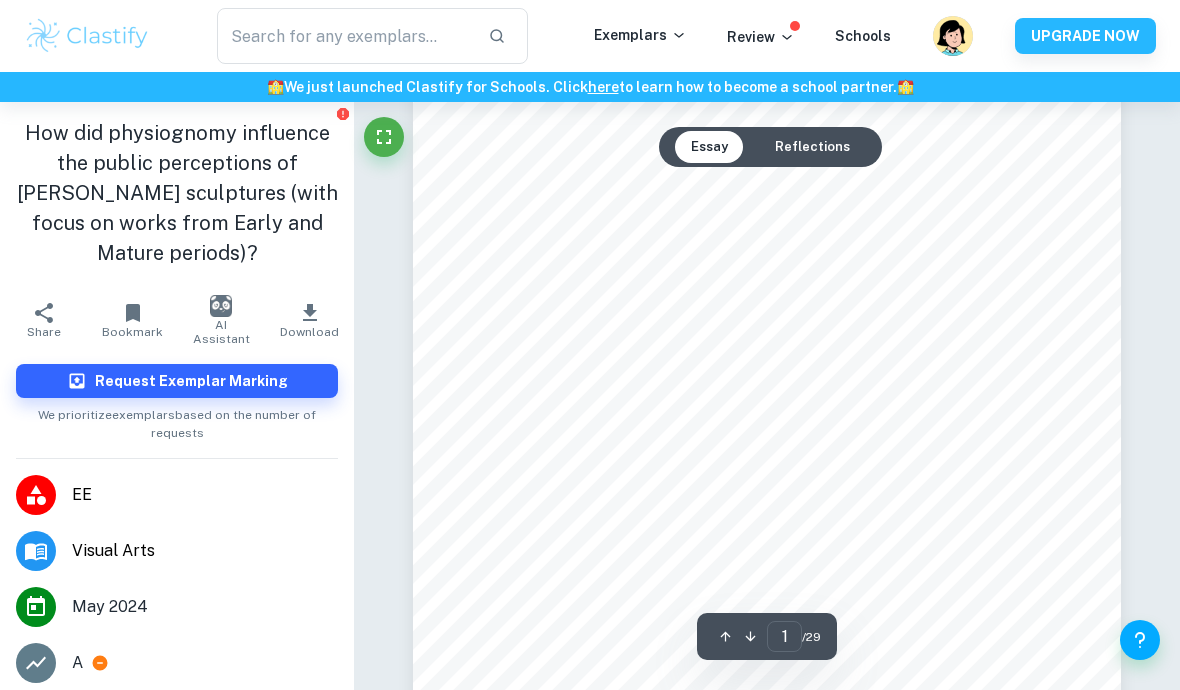 scroll, scrollTop: 0, scrollLeft: 0, axis: both 